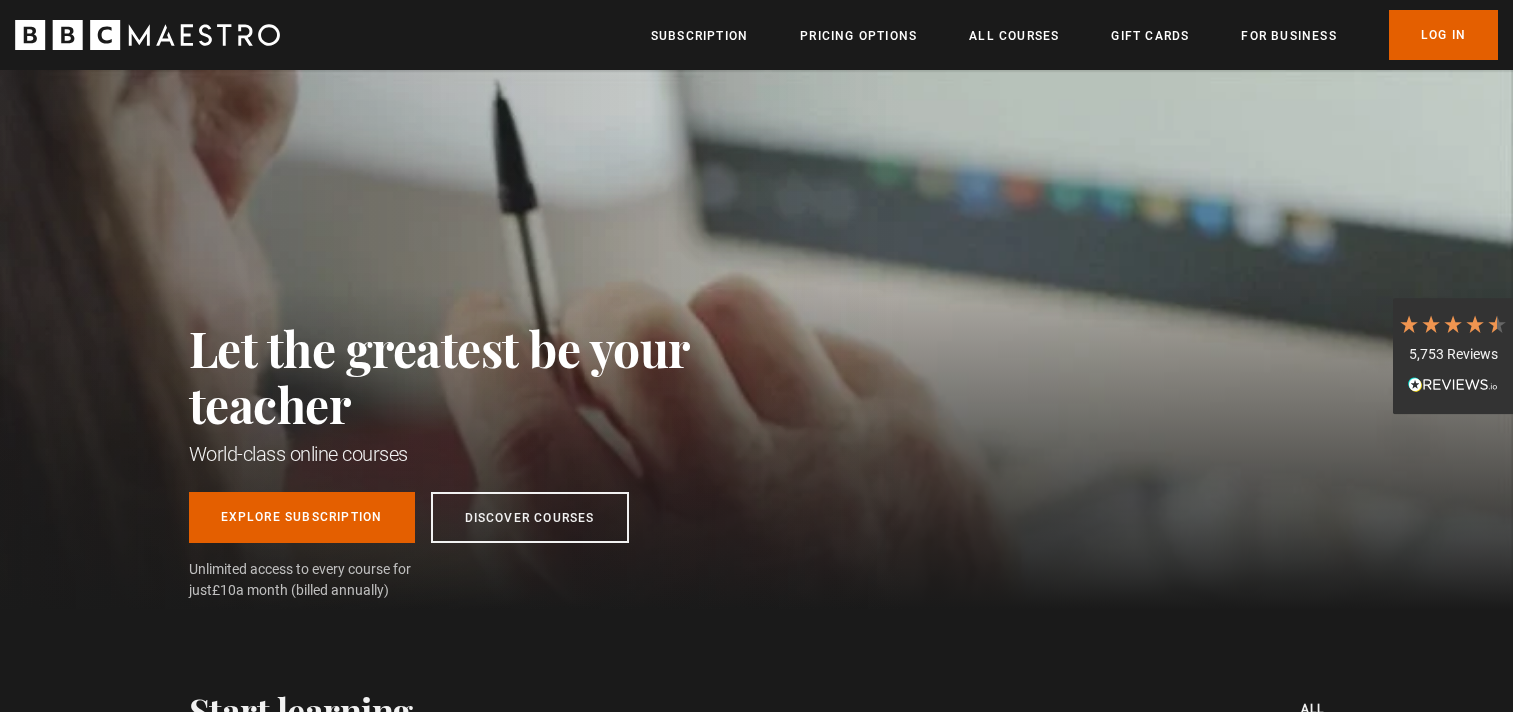 scroll, scrollTop: 0, scrollLeft: 0, axis: both 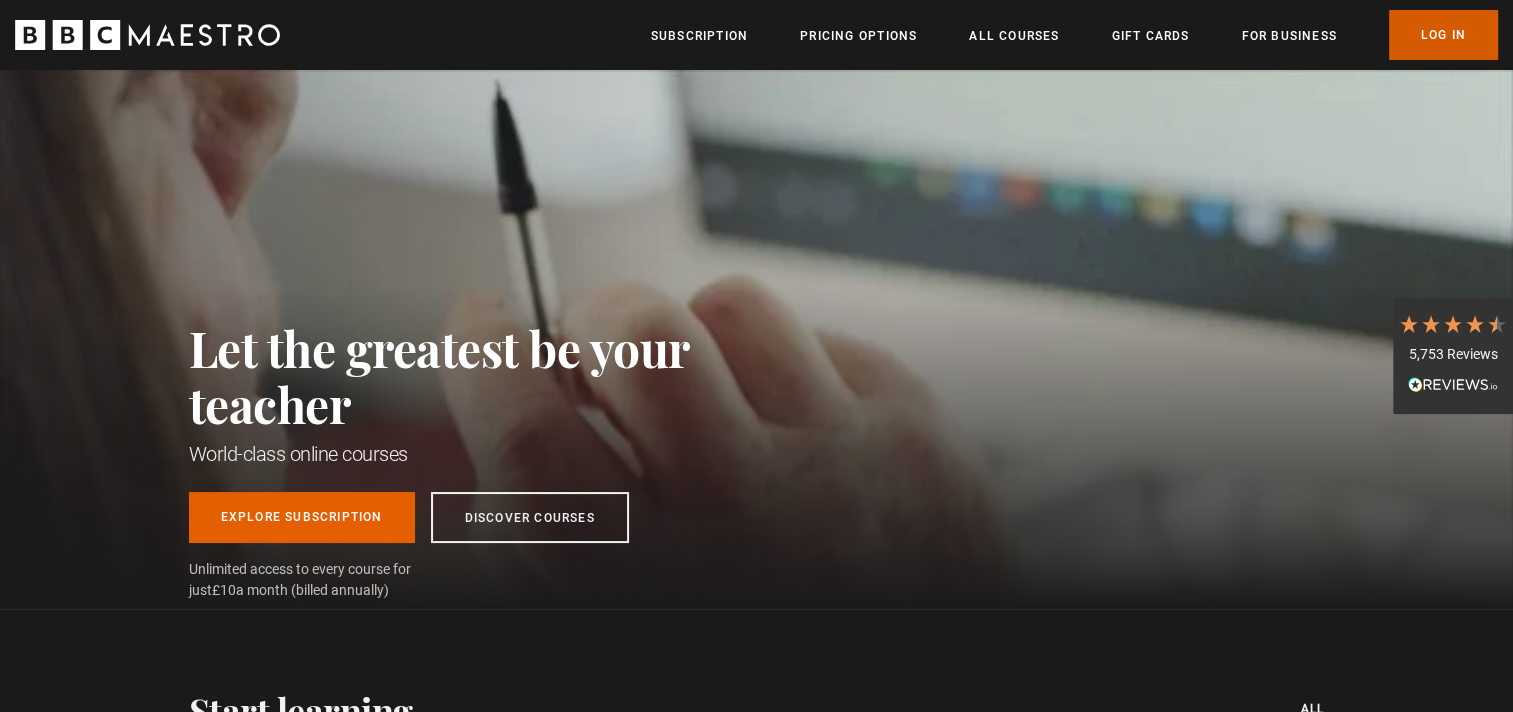 click on "Log In" at bounding box center (1443, 35) 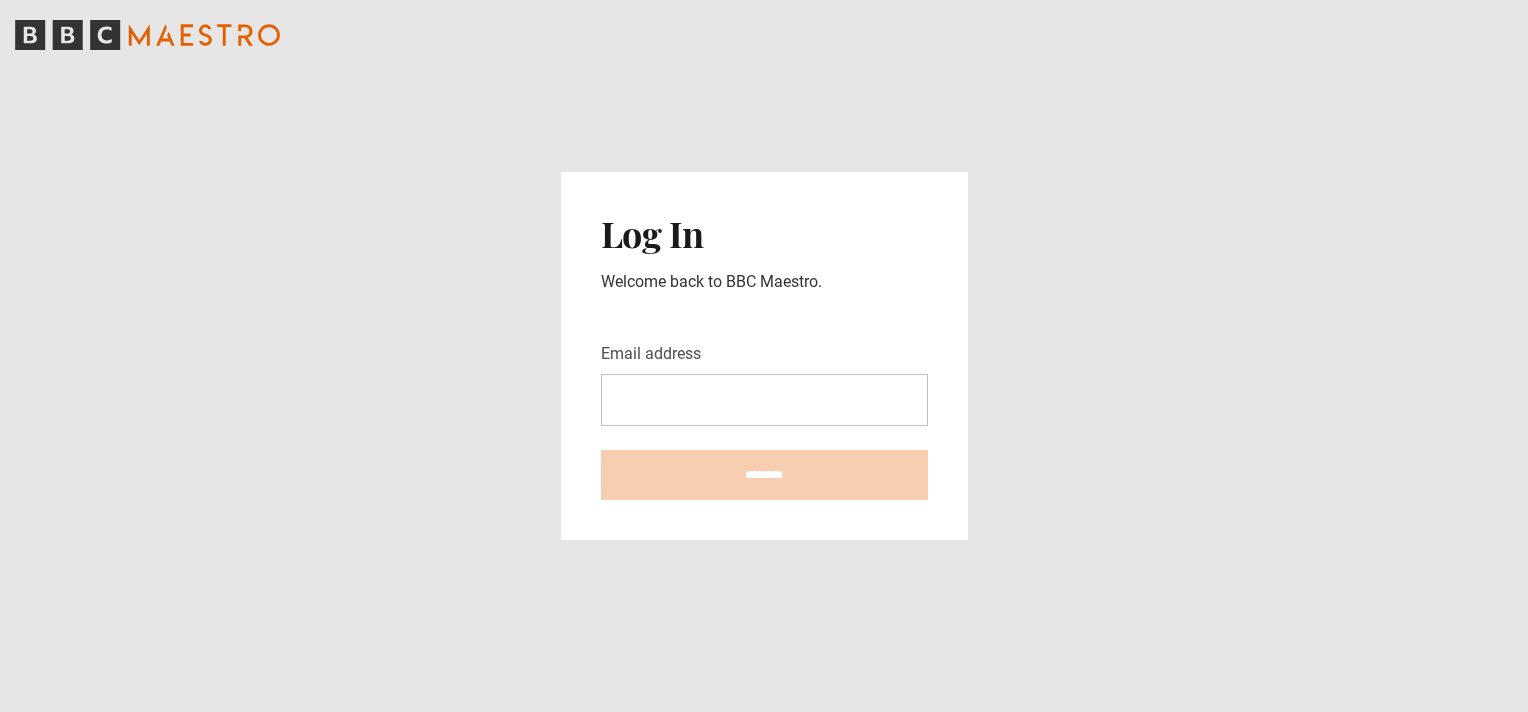 scroll, scrollTop: 0, scrollLeft: 0, axis: both 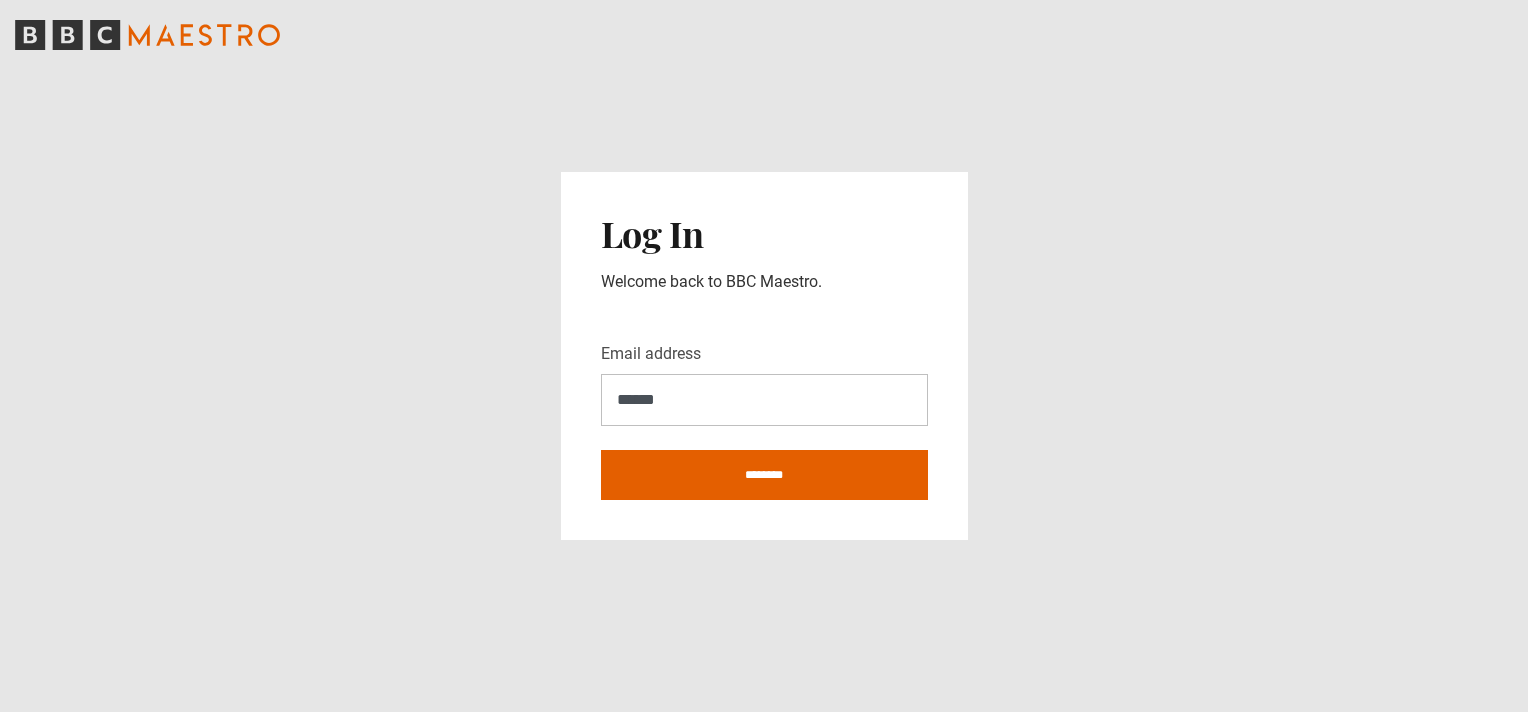 click on "********" at bounding box center [764, 475] 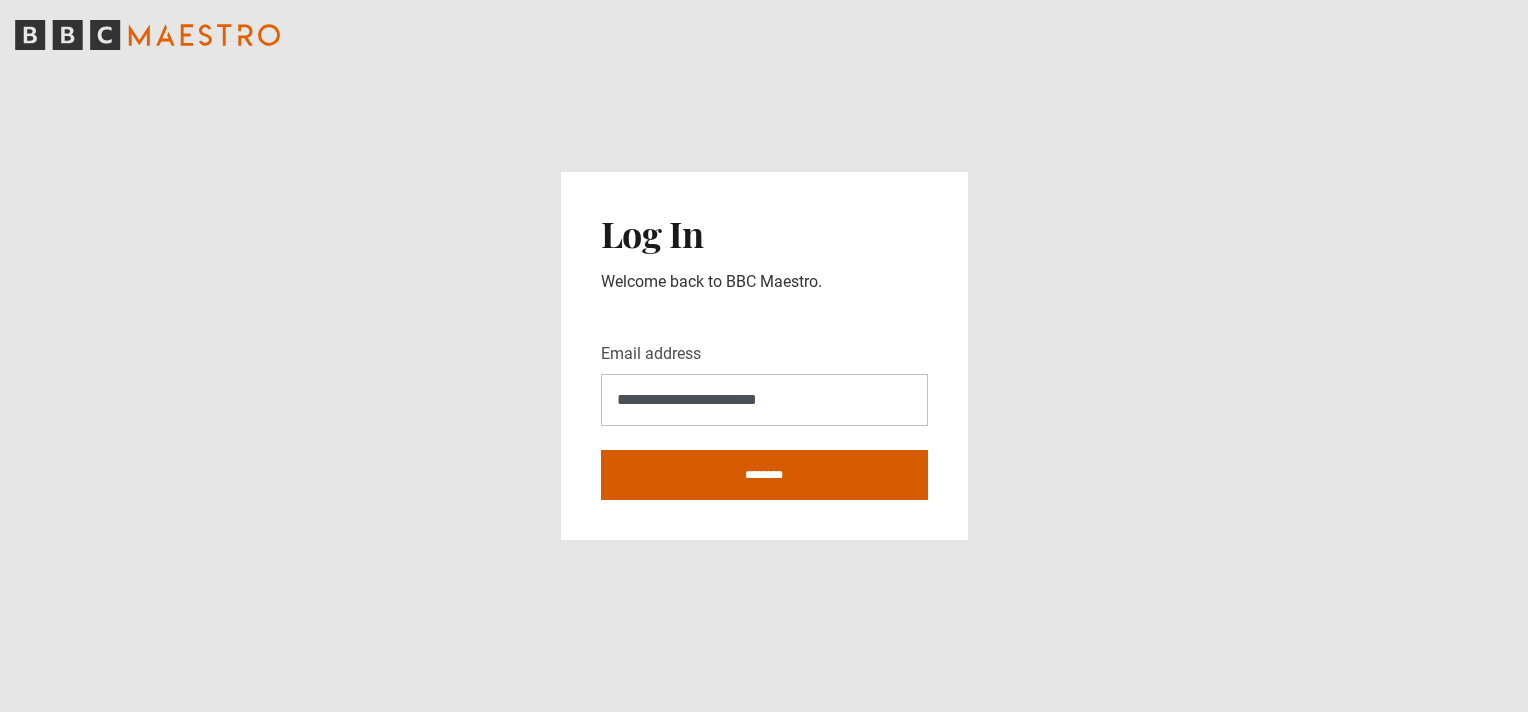 click on "********" at bounding box center [764, 475] 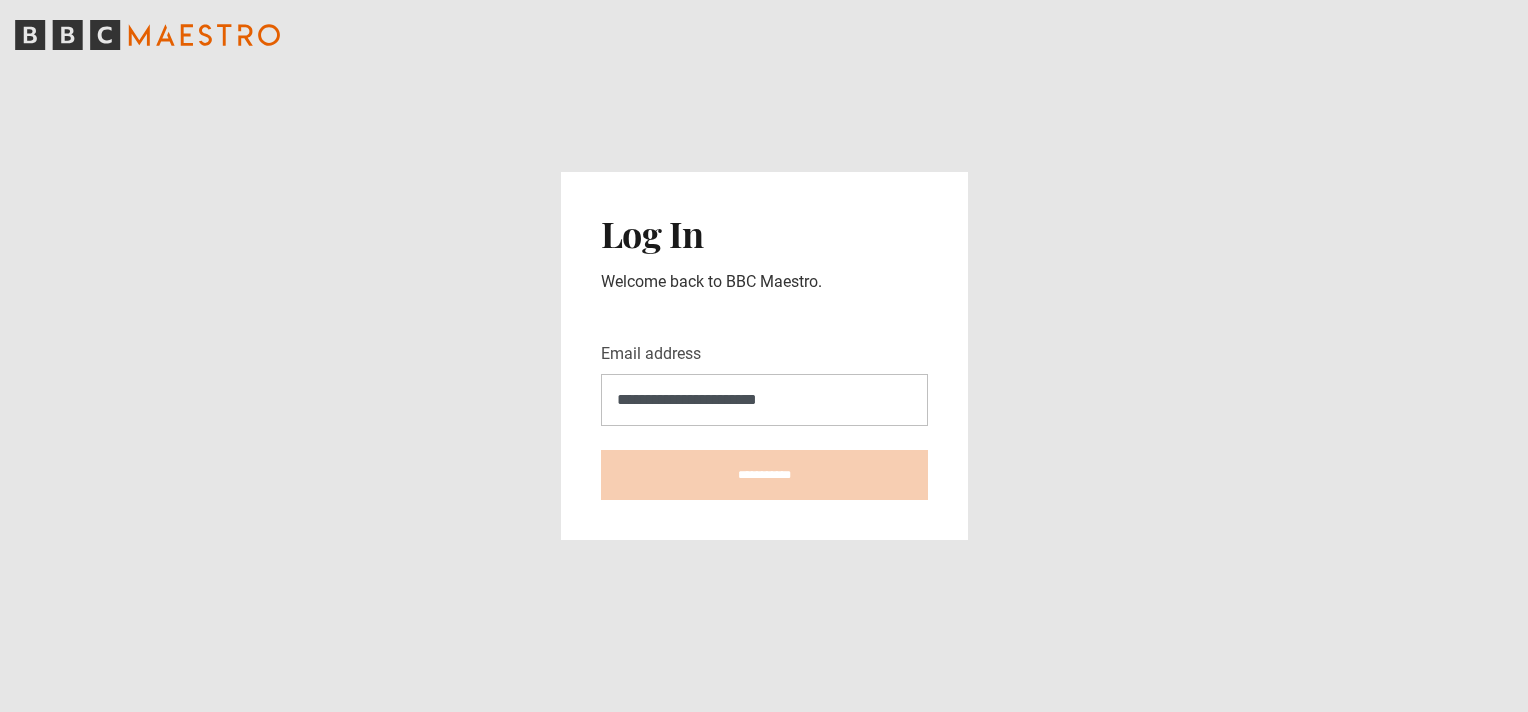 type on "**********" 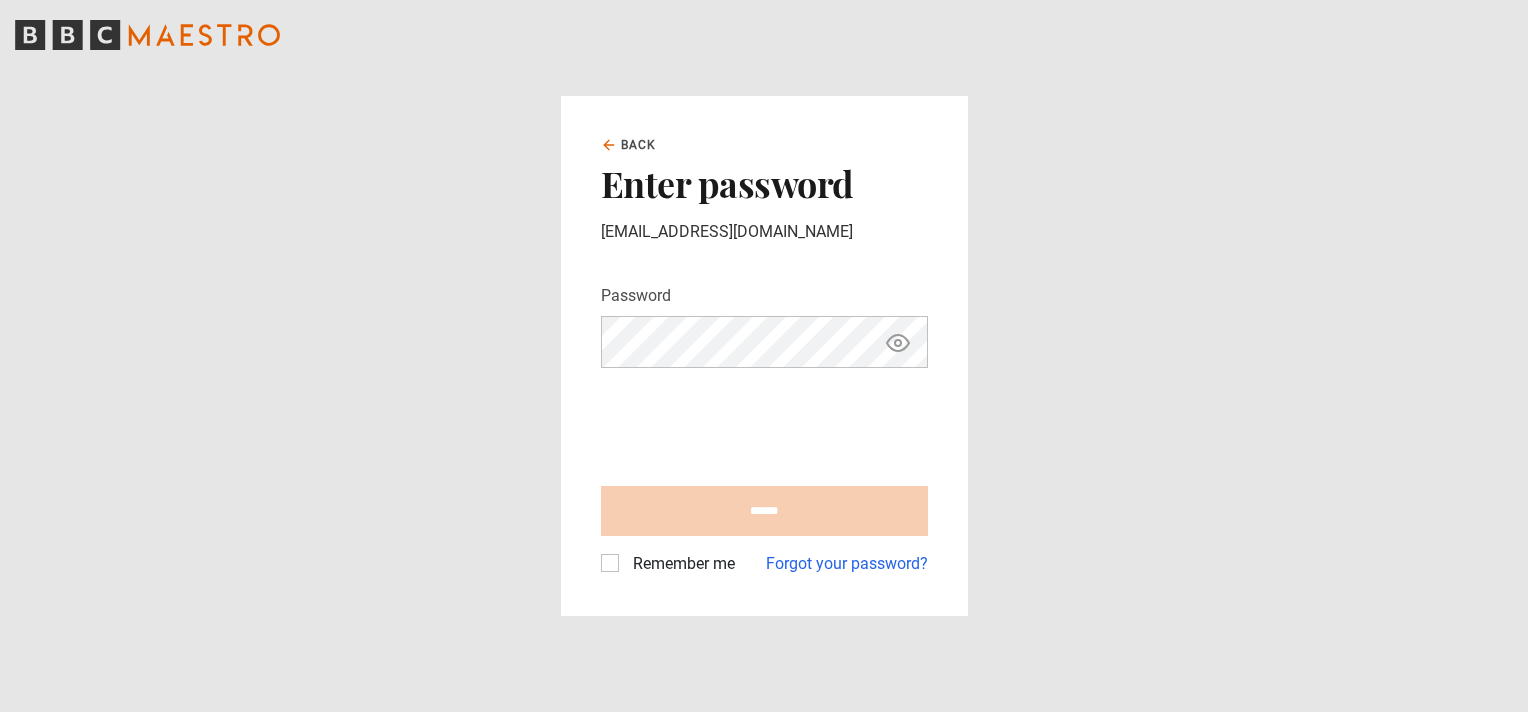 scroll, scrollTop: 0, scrollLeft: 0, axis: both 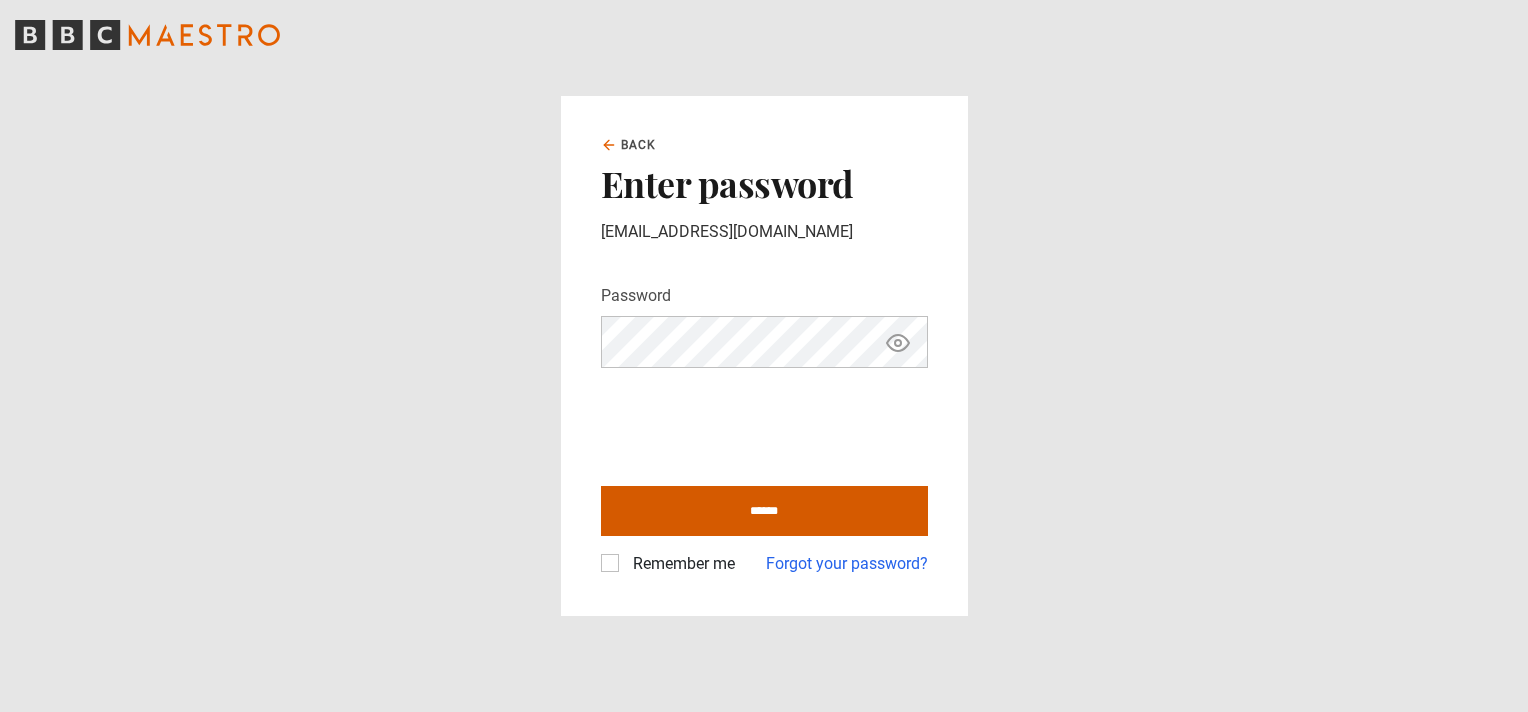 click on "******" at bounding box center [764, 511] 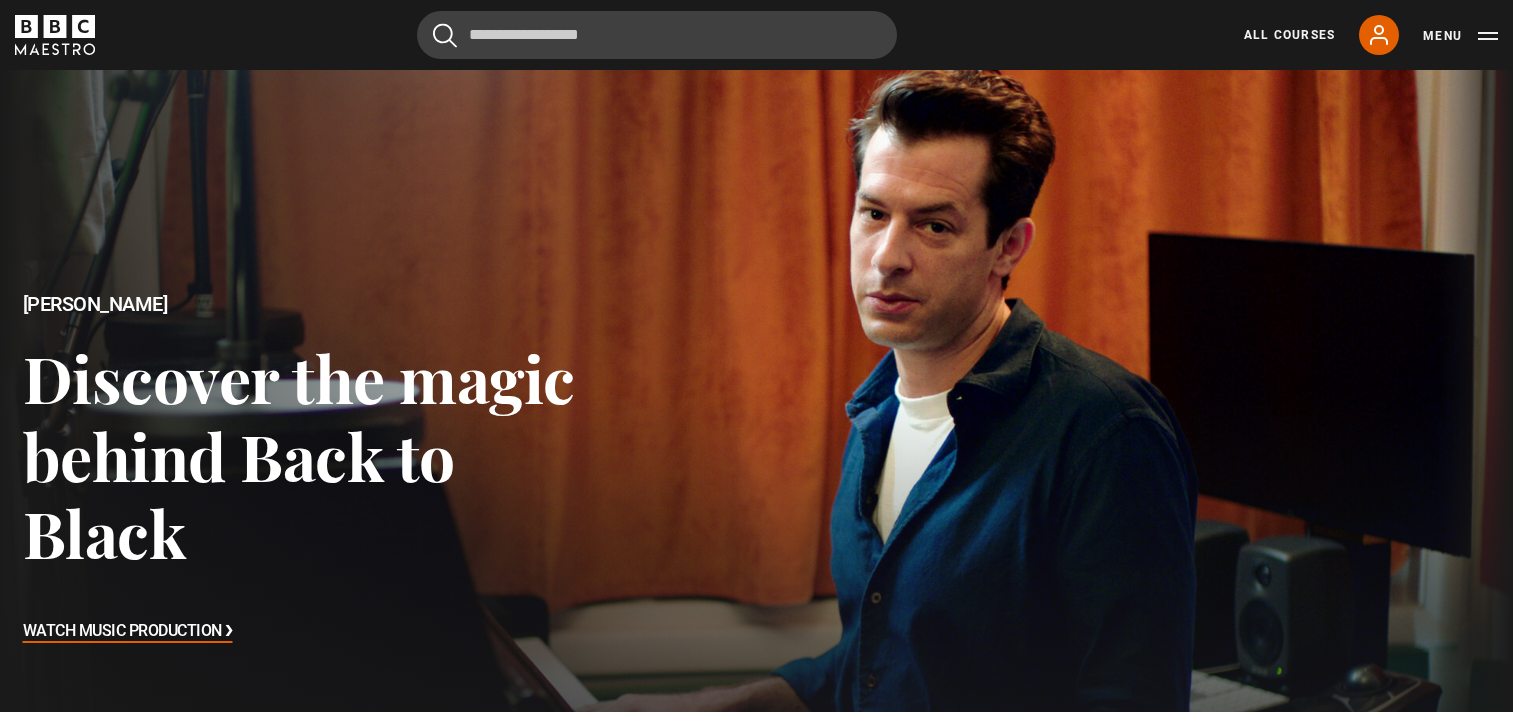 scroll, scrollTop: 0, scrollLeft: 0, axis: both 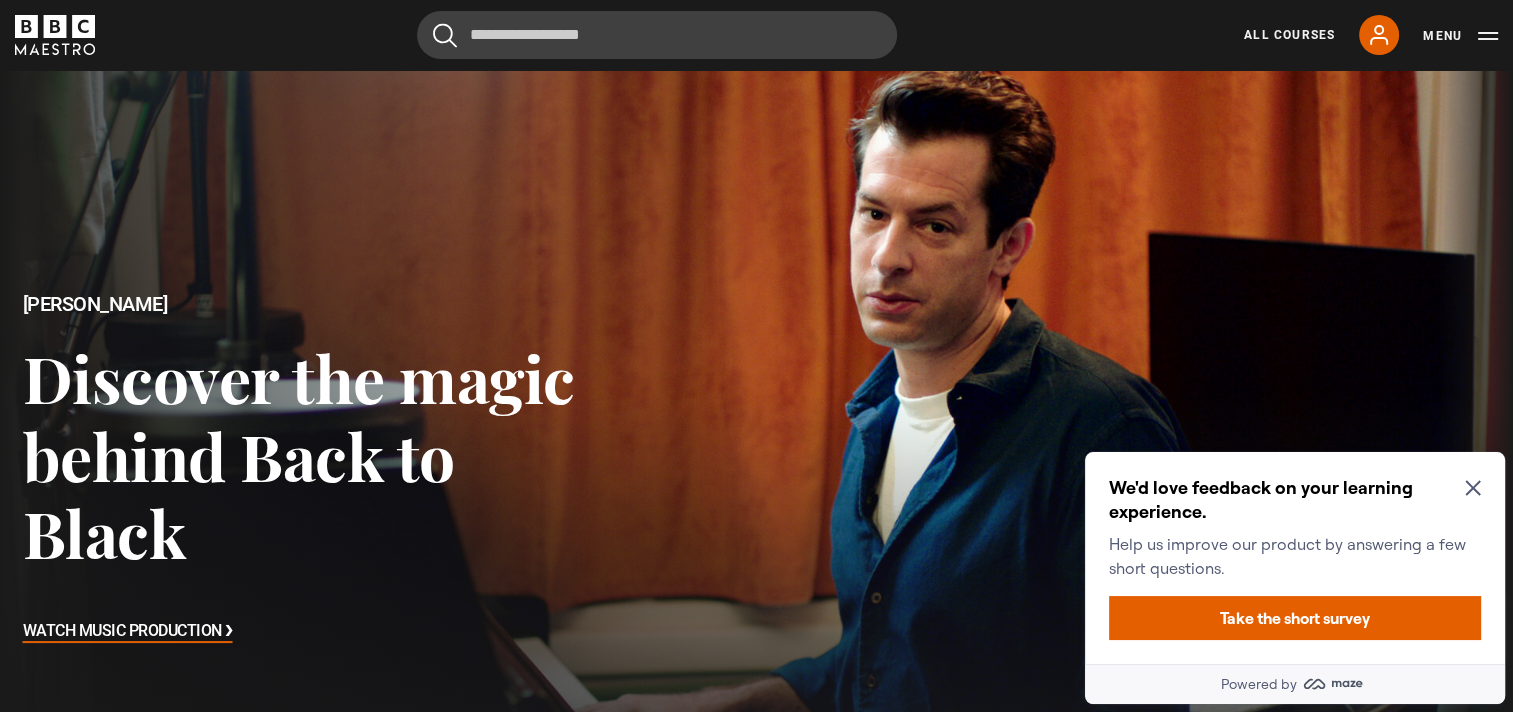 click 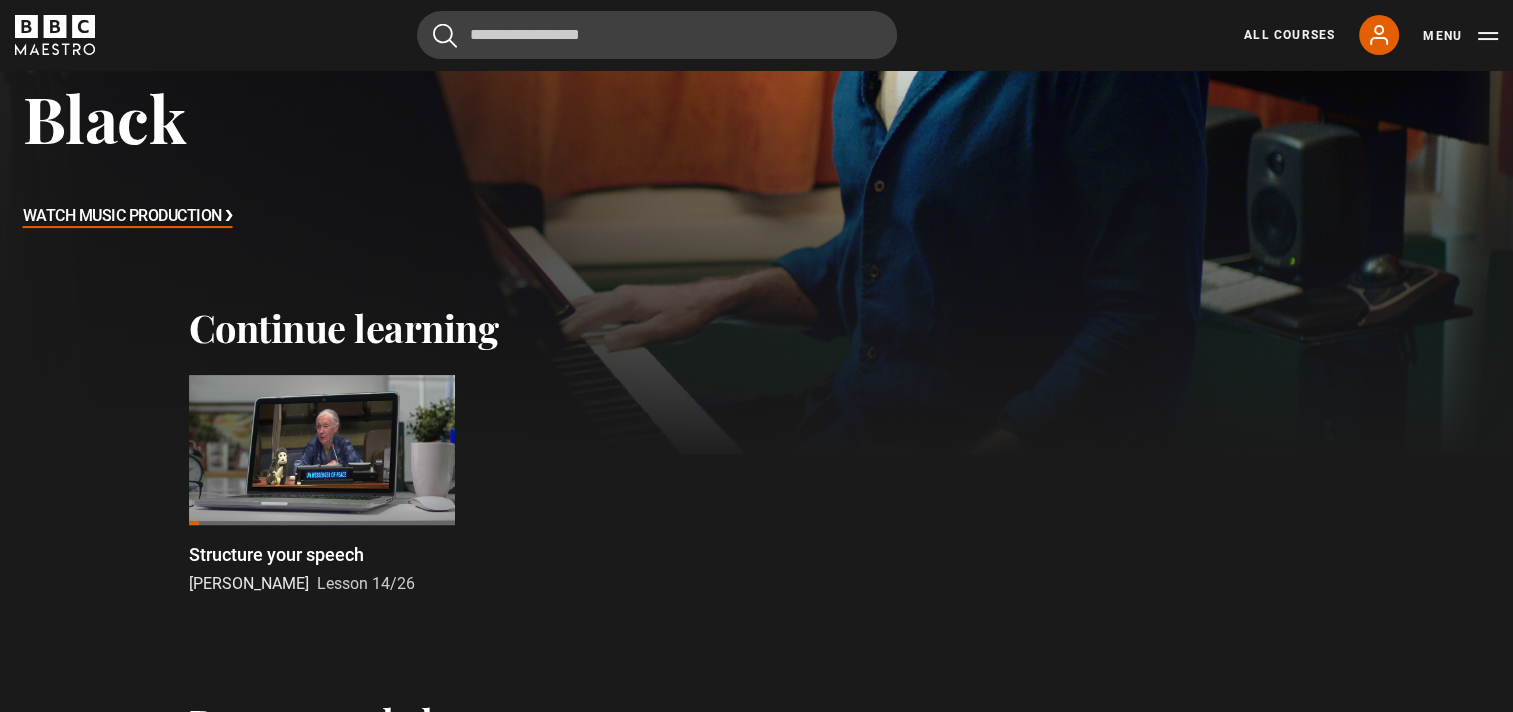 scroll, scrollTop: 411, scrollLeft: 0, axis: vertical 